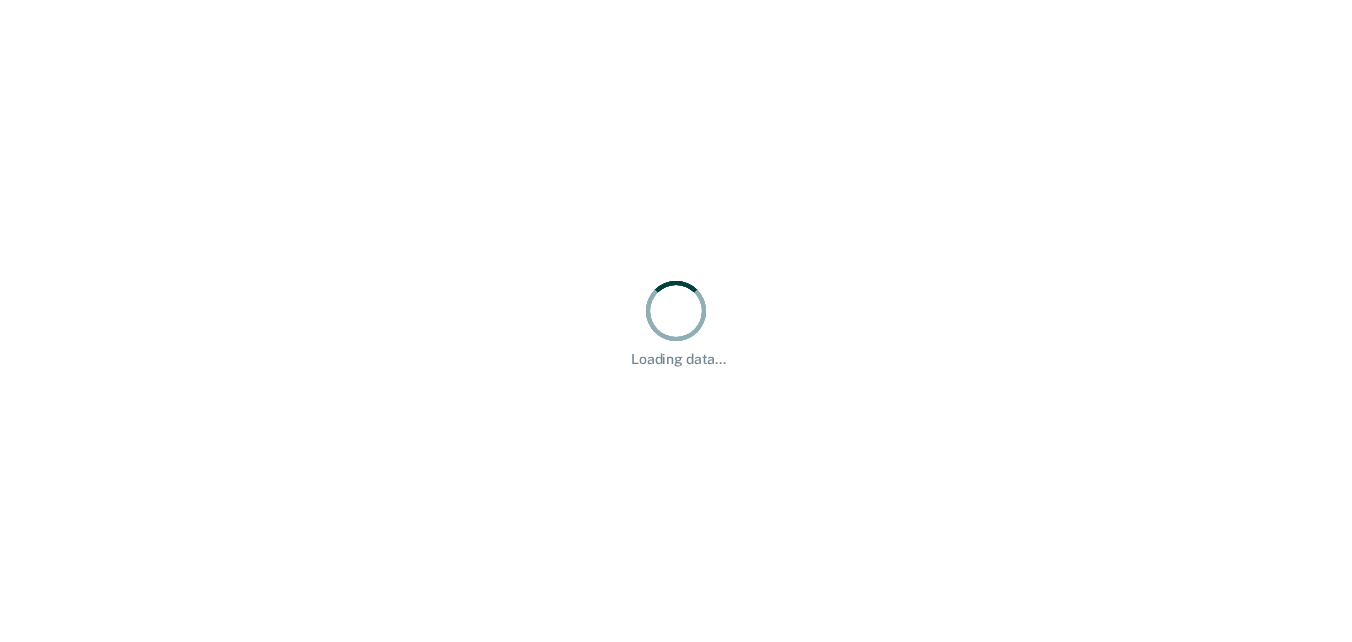 scroll, scrollTop: 0, scrollLeft: 0, axis: both 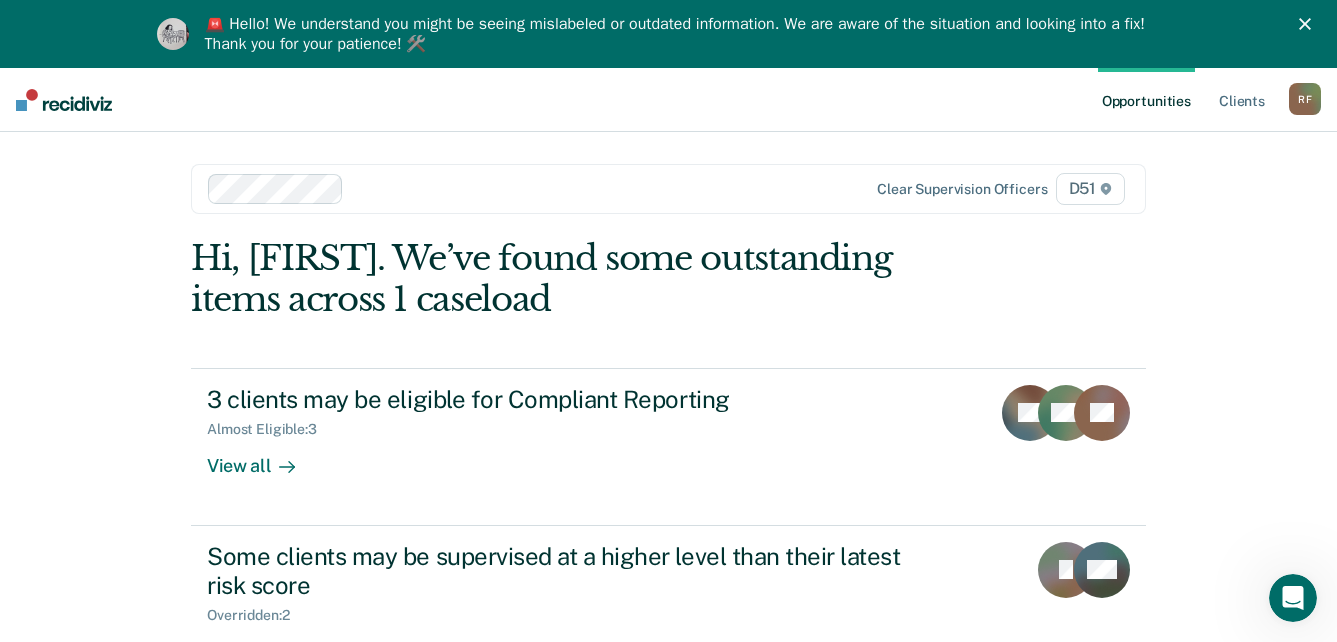 click on "🚨 Hello! We understand you might be seeing mislabeled or outdated information. We are aware of the situation and looking into a fix! Thank you for your patience! 🛠️" at bounding box center (668, 34) 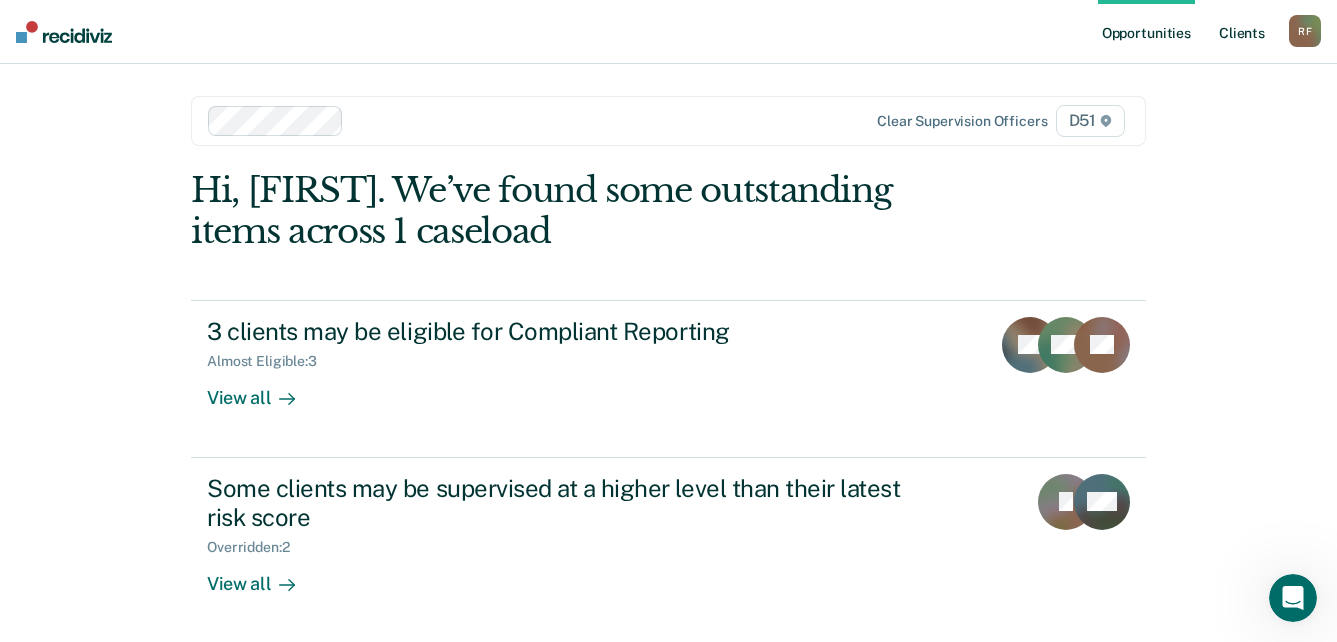 click on "Client s" at bounding box center (1242, 32) 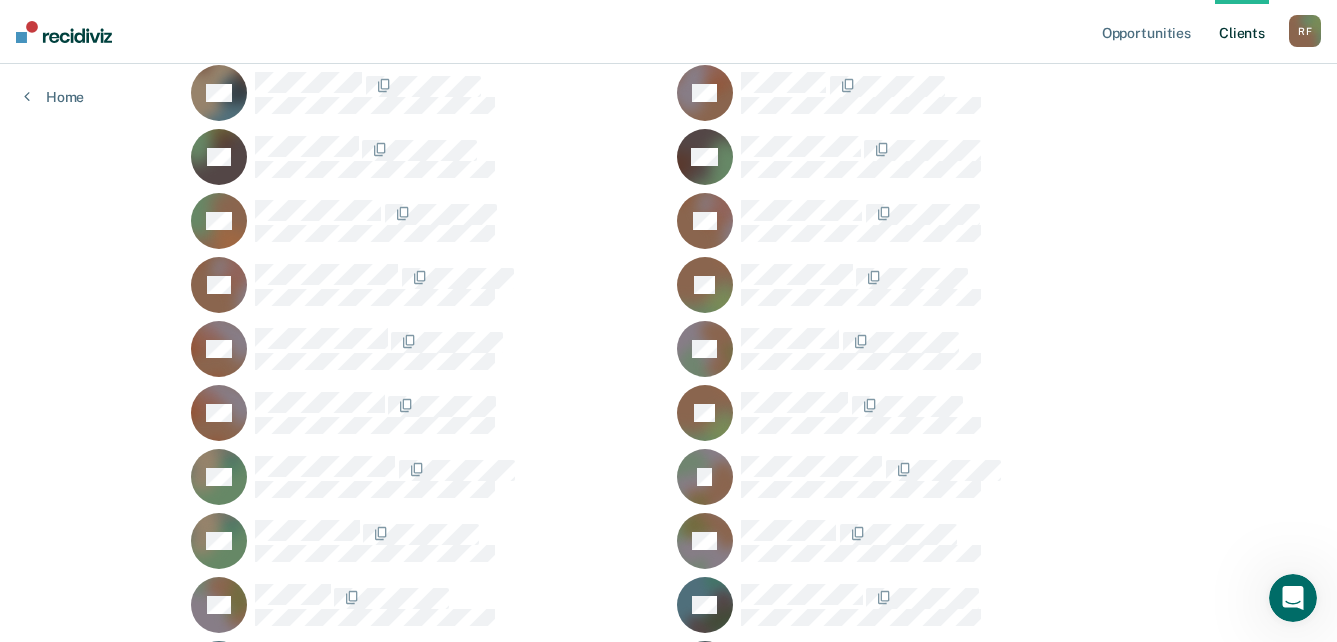 scroll, scrollTop: 2200, scrollLeft: 0, axis: vertical 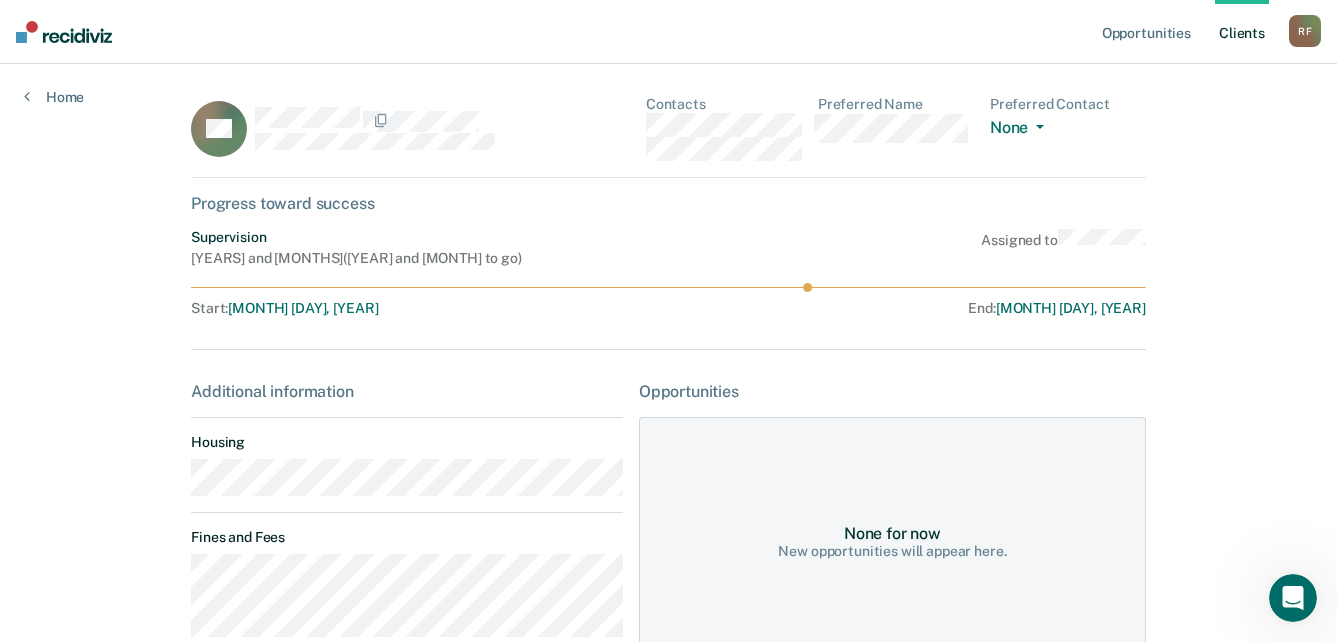 click on "AS   Contacts Preferred Name Preferred Contact None Call Text Email None" at bounding box center [668, 137] 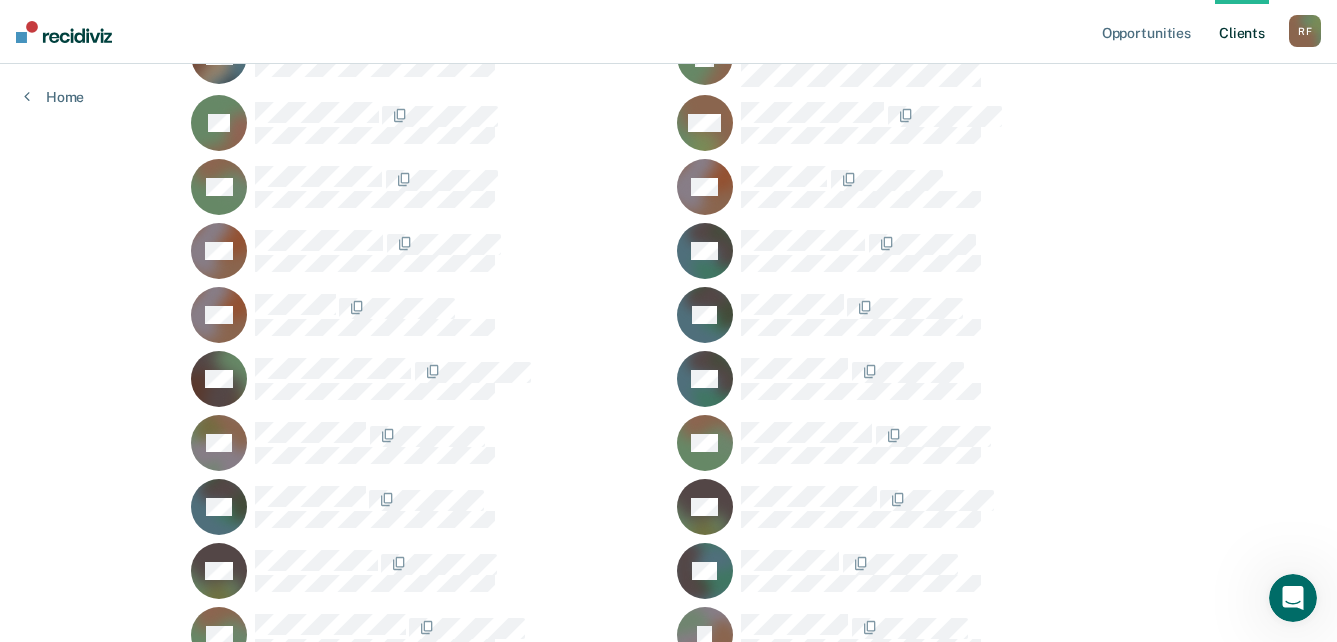 scroll, scrollTop: 900, scrollLeft: 0, axis: vertical 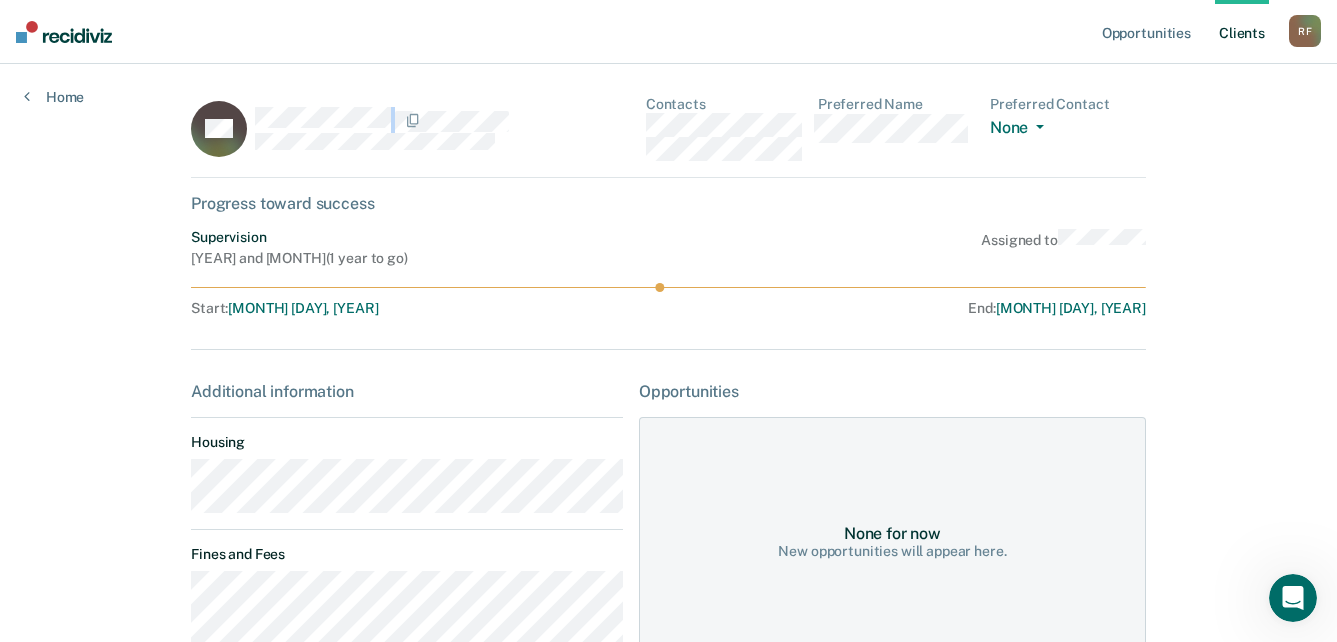 click at bounding box center (436, 120) 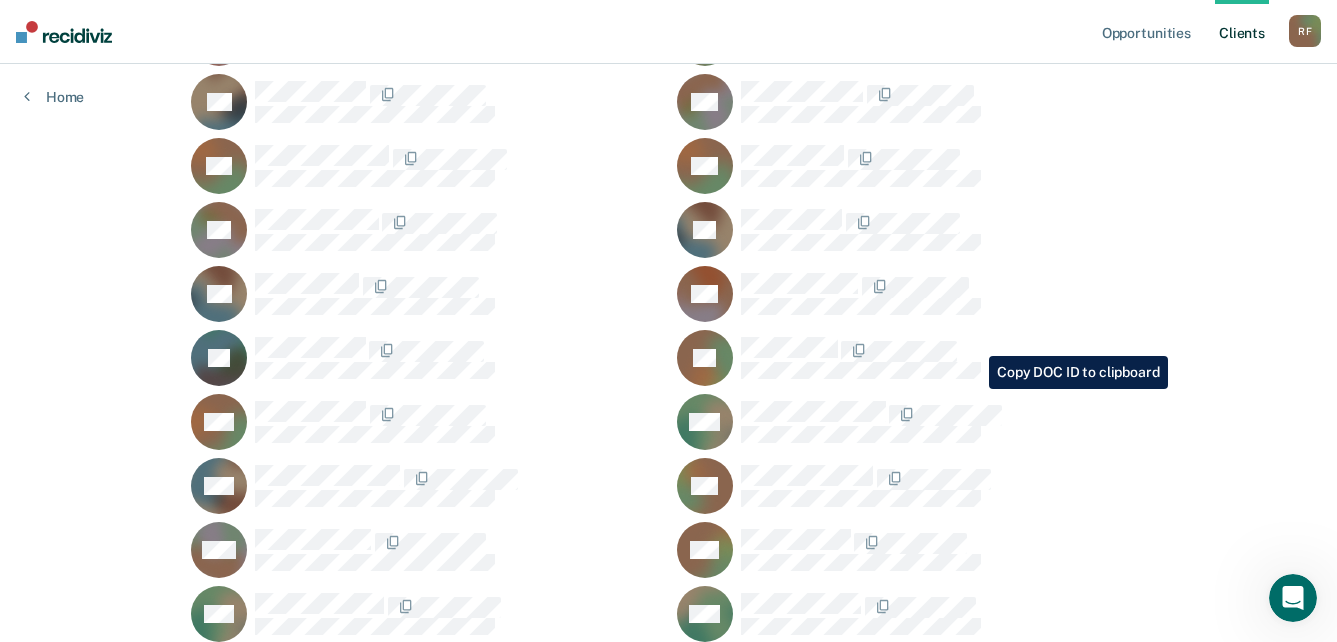 scroll, scrollTop: 1600, scrollLeft: 0, axis: vertical 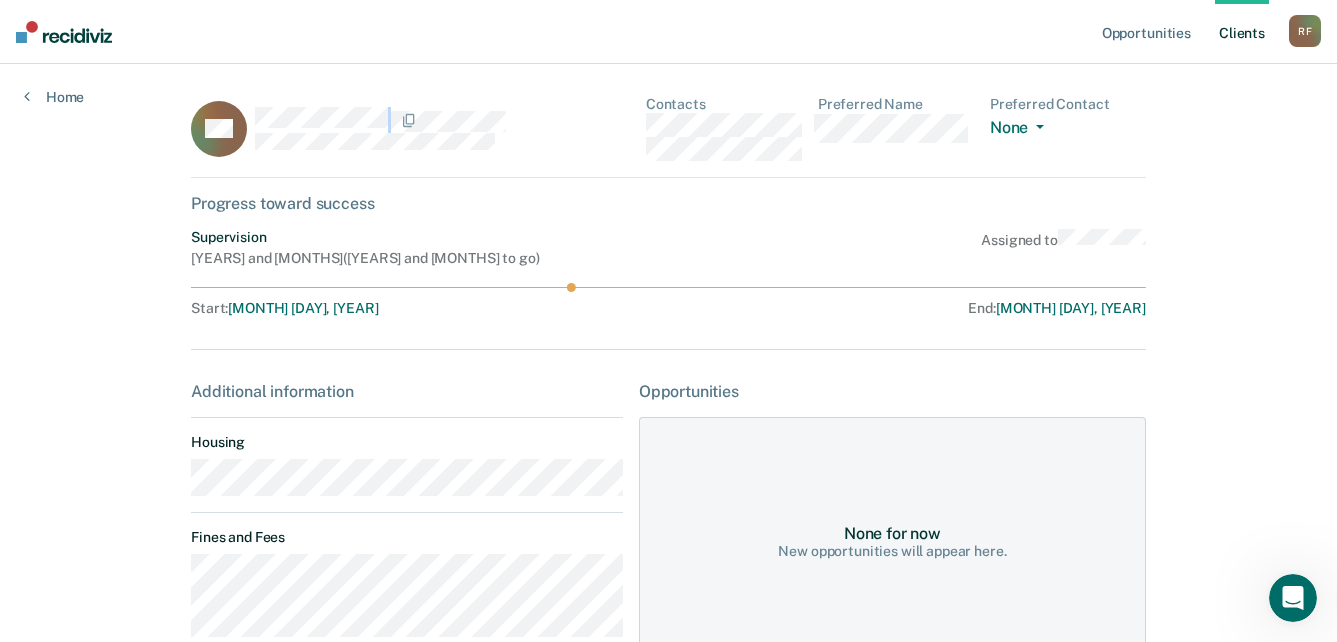 click at bounding box center (436, 120) 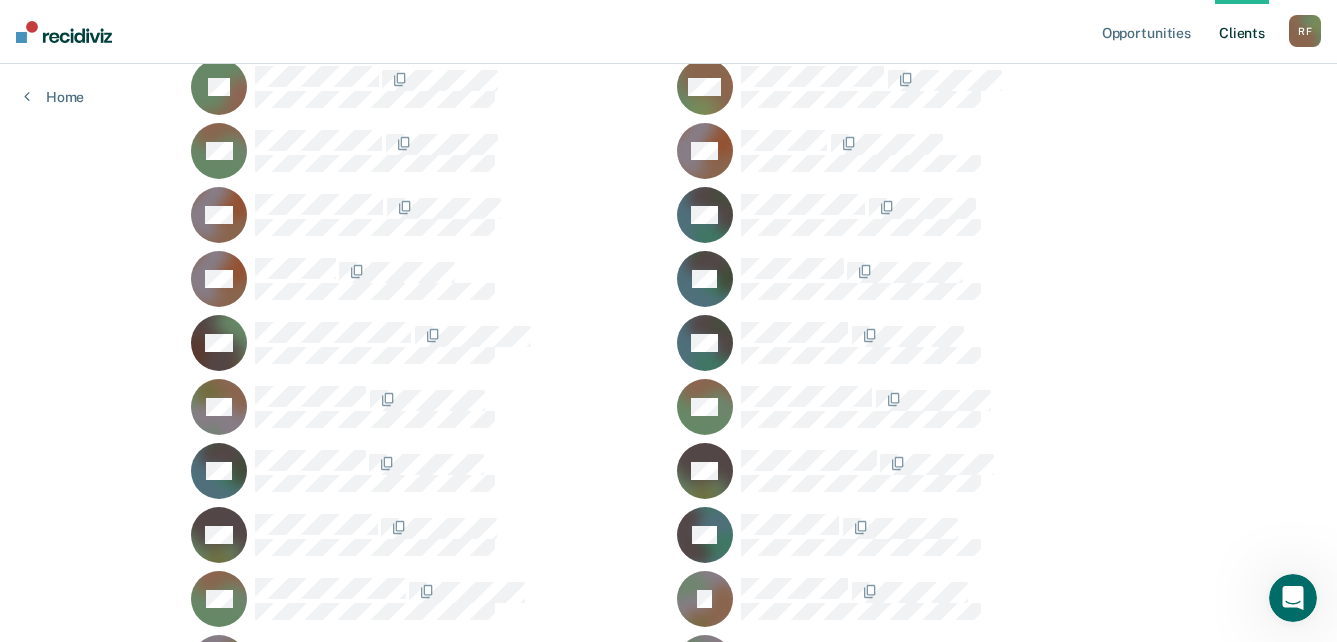 scroll, scrollTop: 791, scrollLeft: 0, axis: vertical 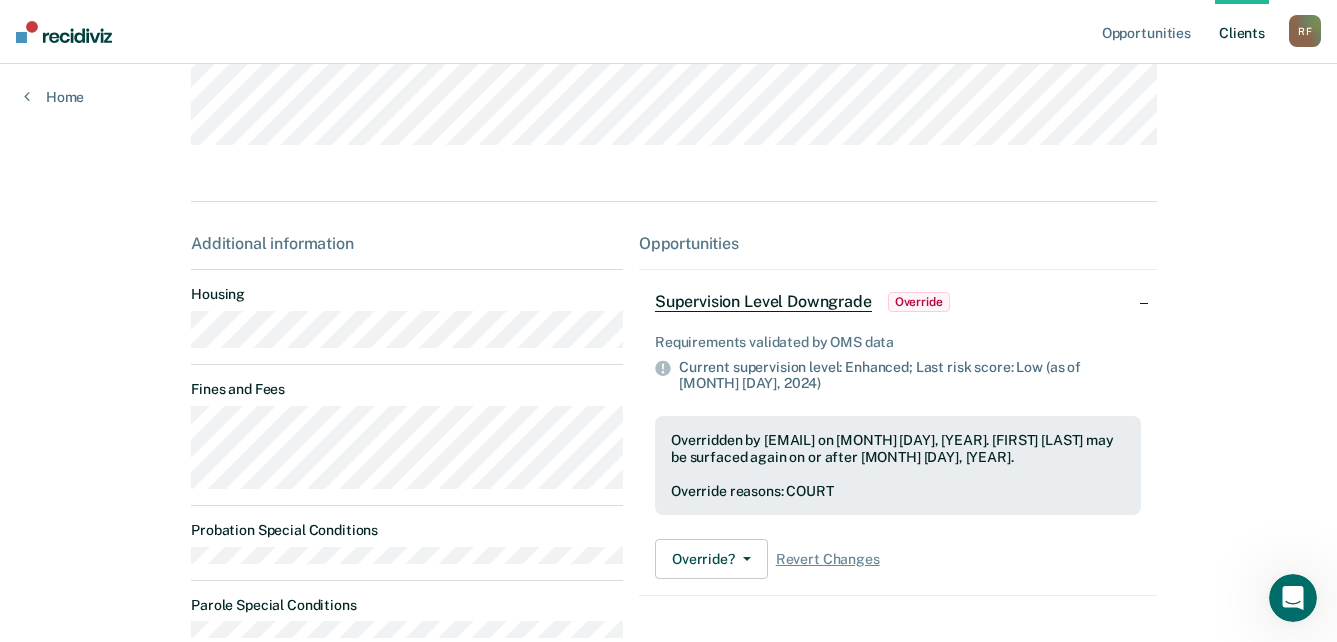 click on "Supervision Level Downgrade Override" at bounding box center [898, 302] 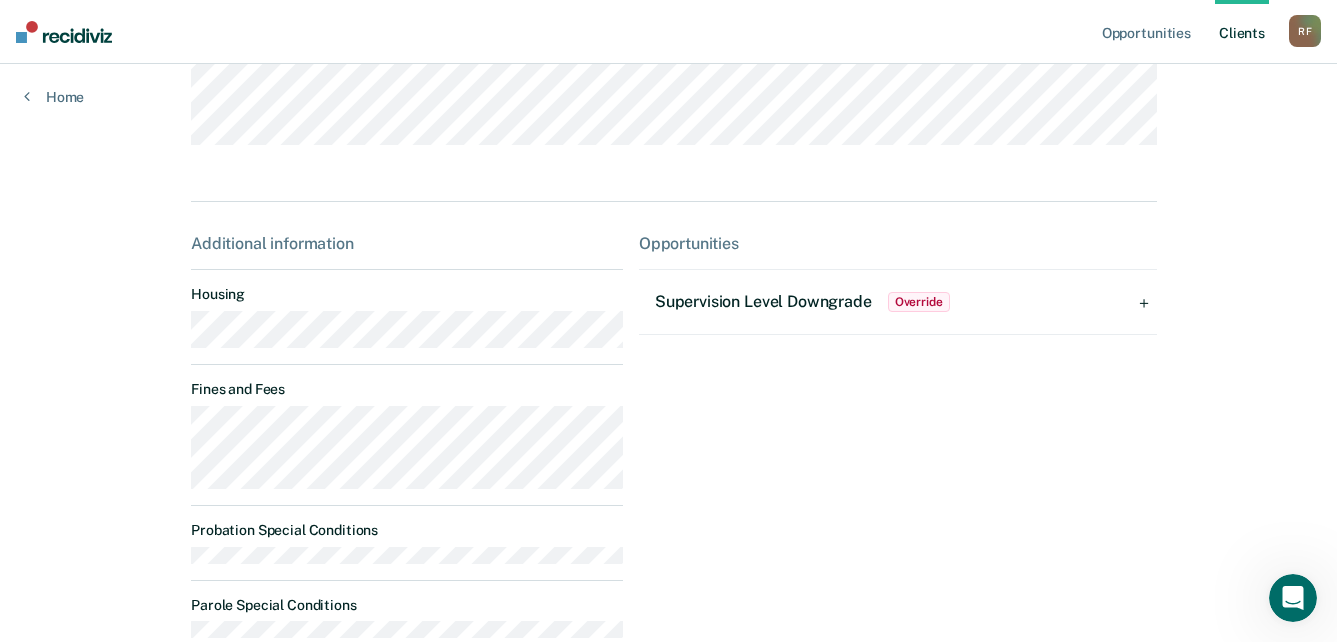 click on "Supervision Level Downgrade Override" at bounding box center (898, 302) 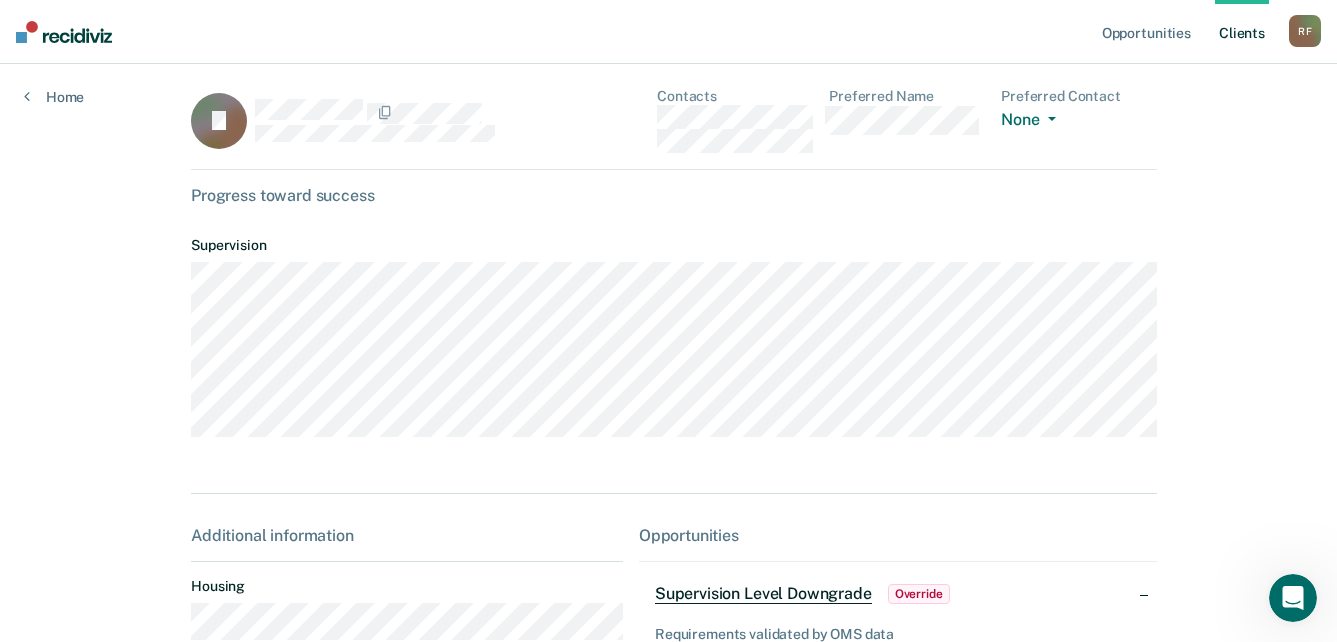 scroll, scrollTop: 0, scrollLeft: 0, axis: both 